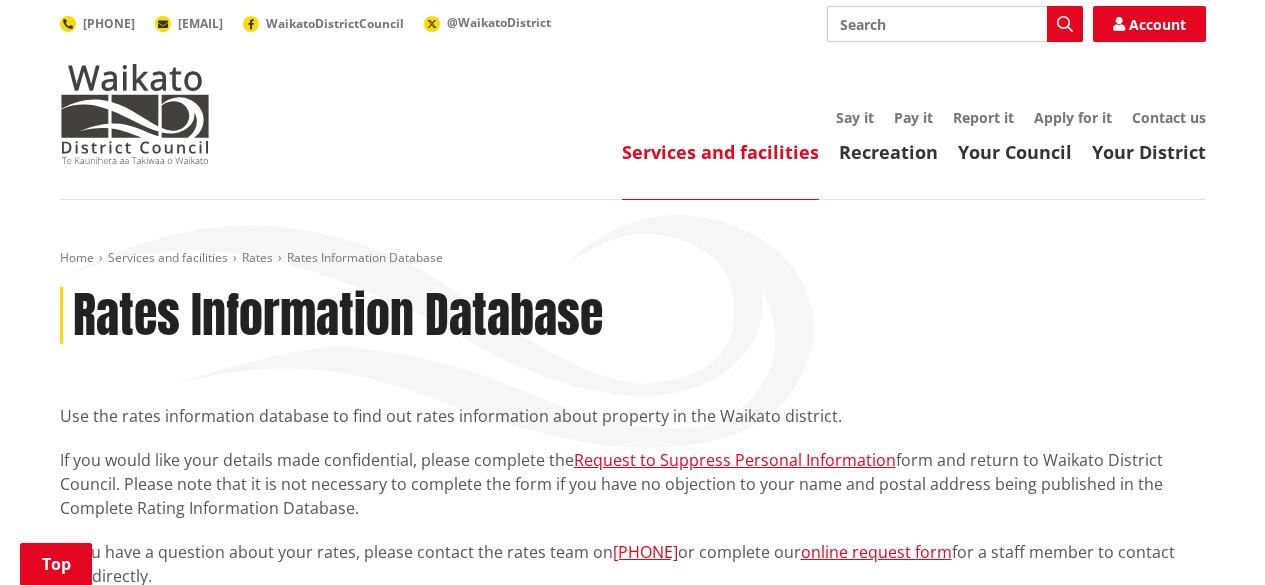 scroll, scrollTop: 407, scrollLeft: 0, axis: vertical 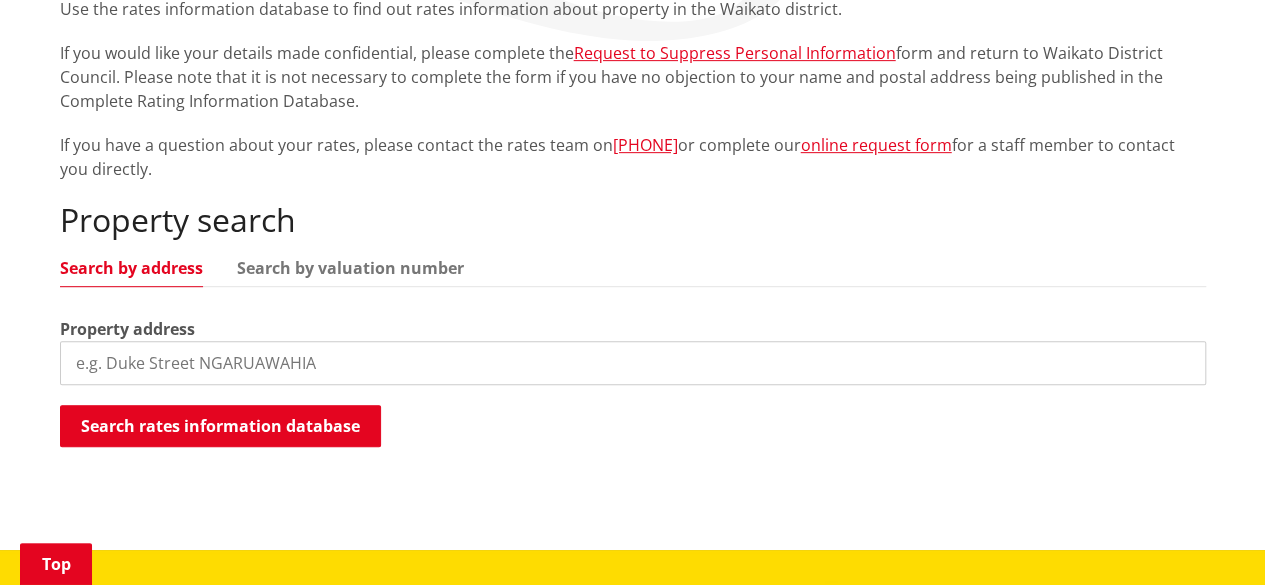 click at bounding box center [633, 363] 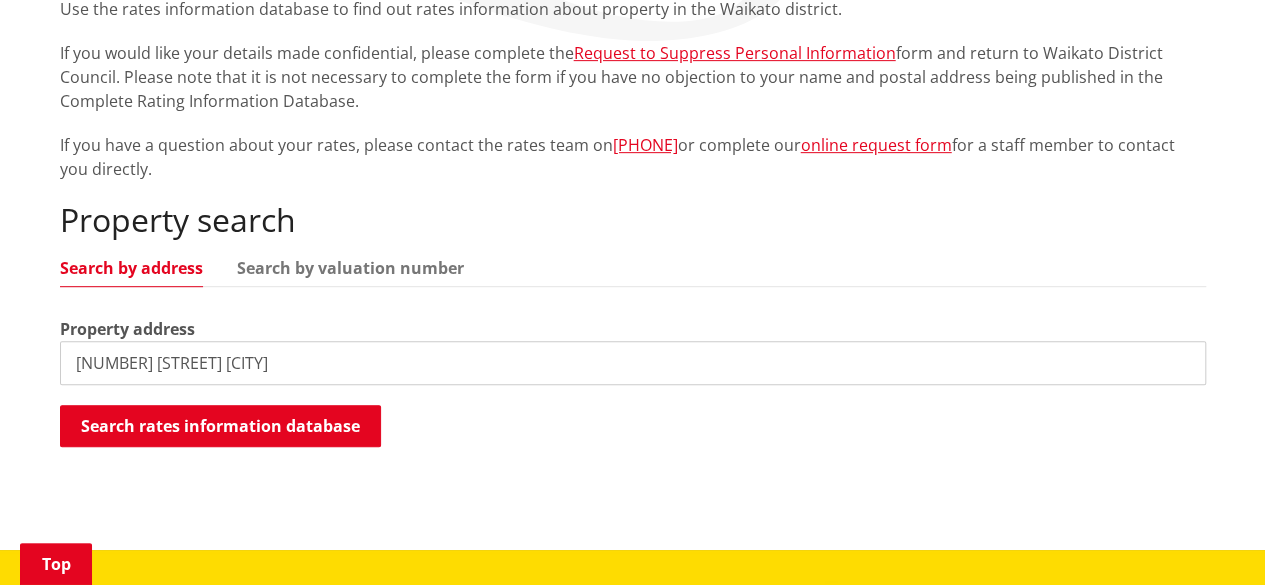 type on "27 waikaha street pokeno" 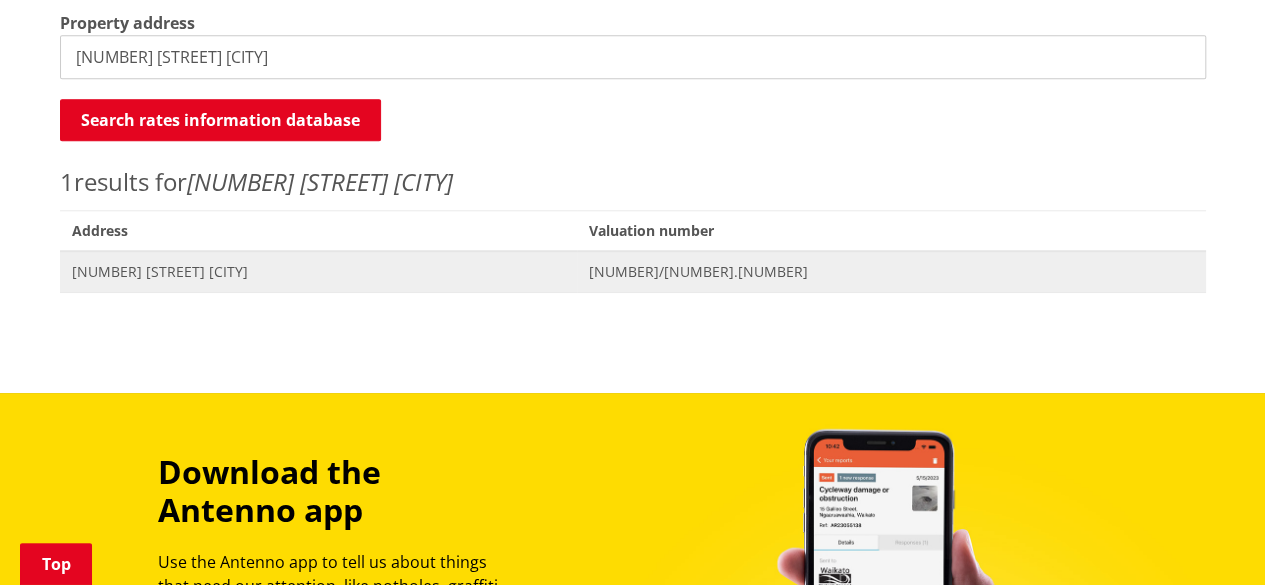 scroll, scrollTop: 717, scrollLeft: 0, axis: vertical 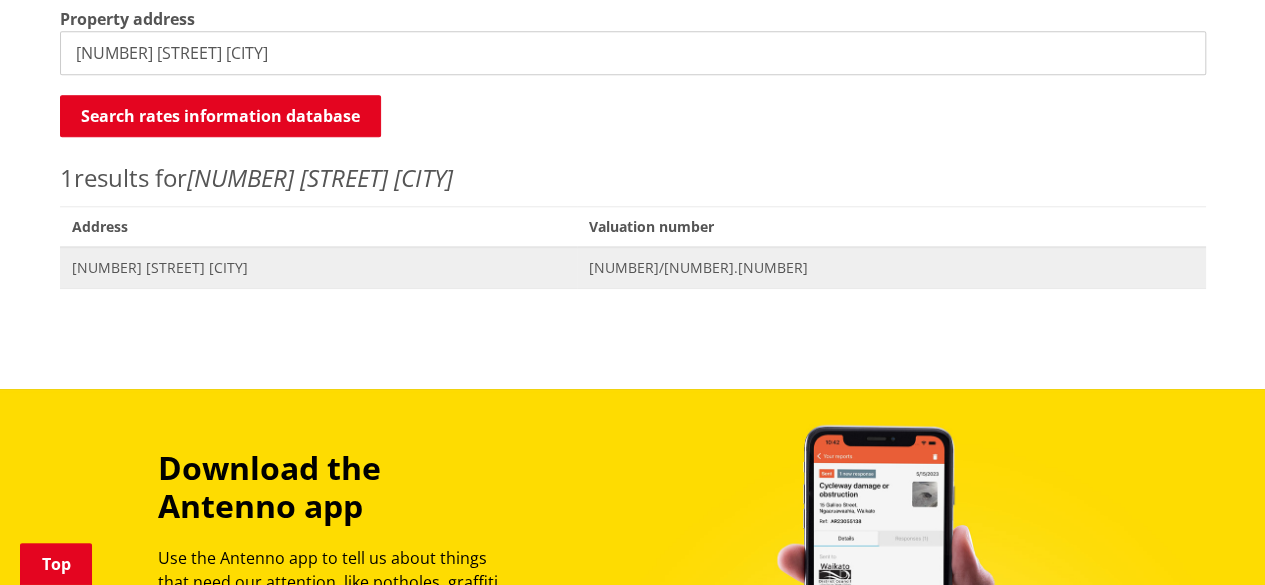 click on "[NUMBER] [STREET] [CITY]" at bounding box center [318, 268] 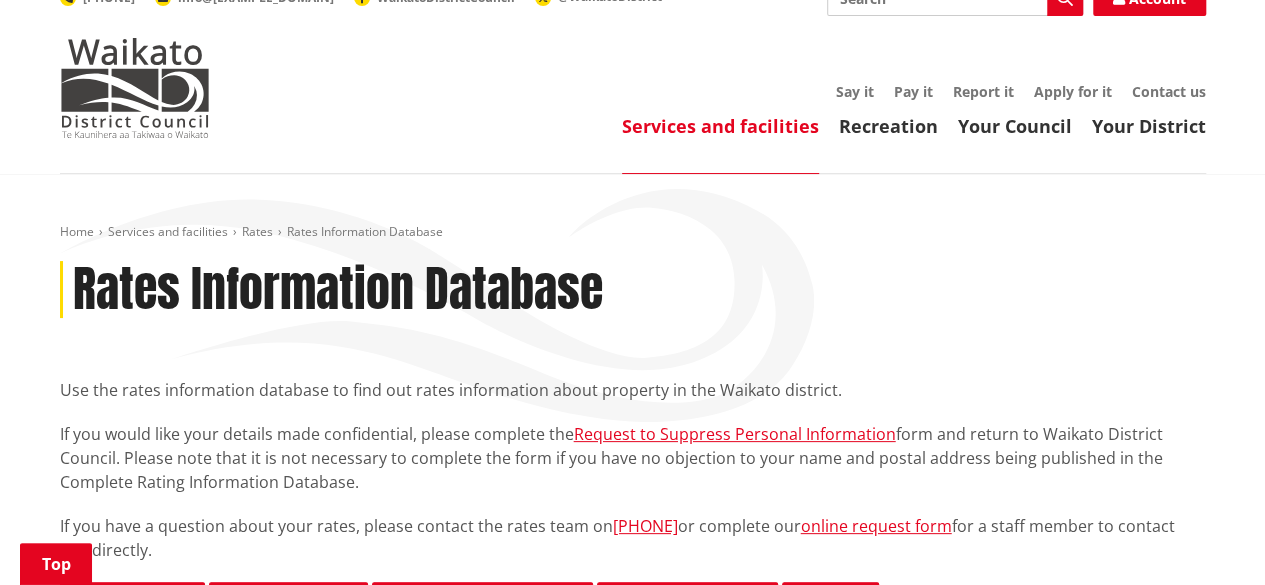 scroll, scrollTop: 0, scrollLeft: 0, axis: both 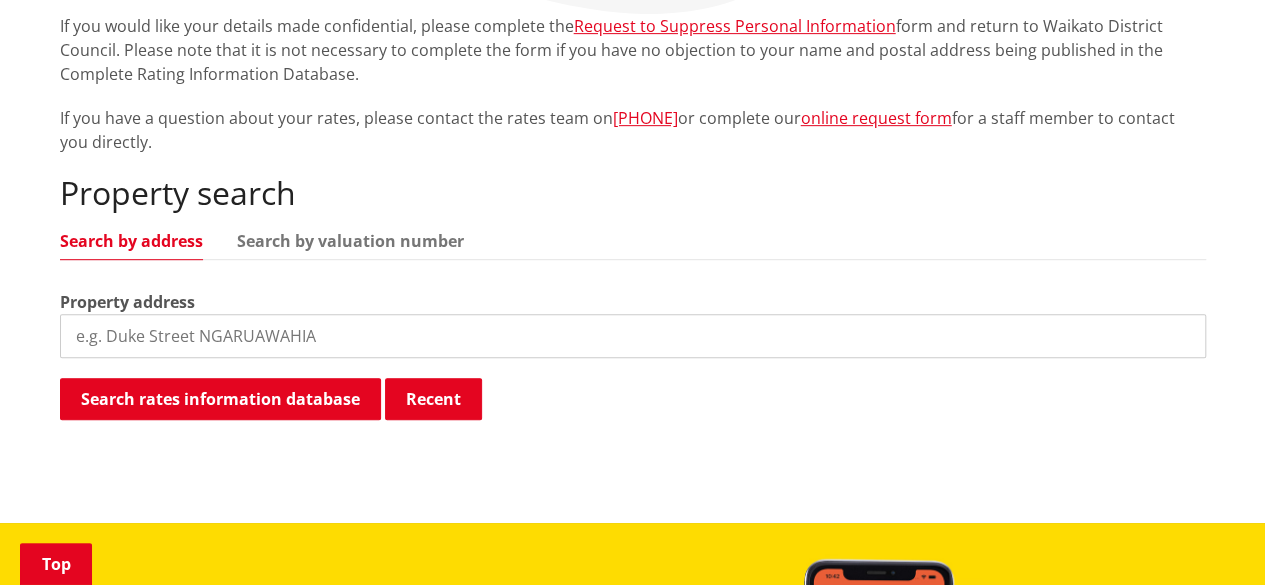 click at bounding box center [633, 336] 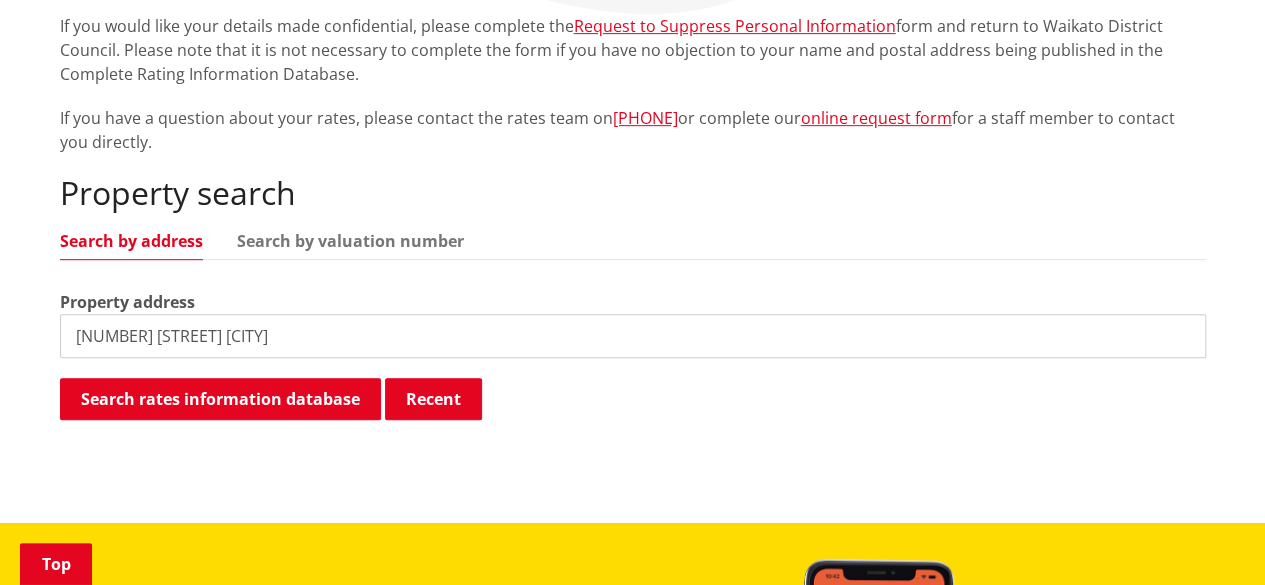 type on "[NUMBER] [STREET] [CITY]" 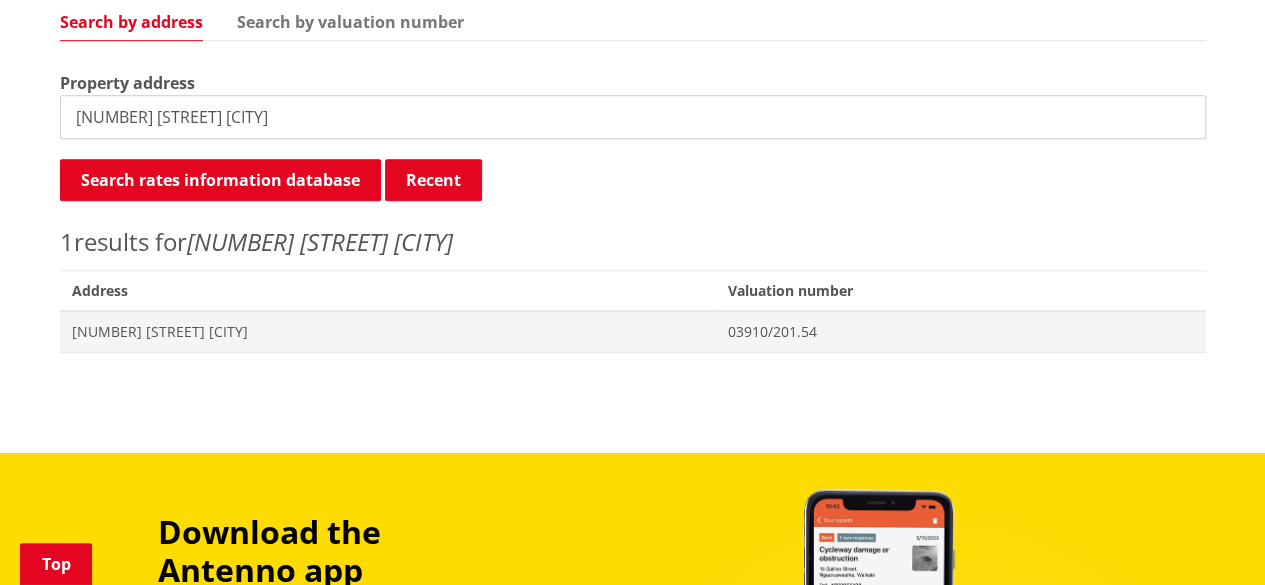 scroll, scrollTop: 655, scrollLeft: 0, axis: vertical 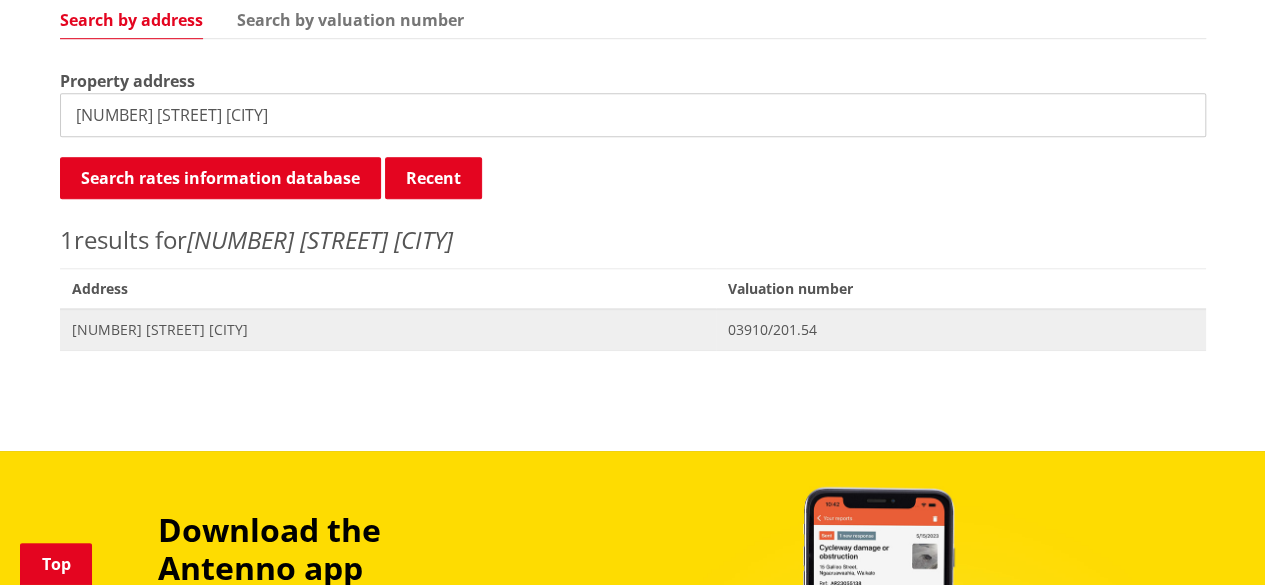 click on "[NUMBER] [STREET] [CITY]" at bounding box center [388, 330] 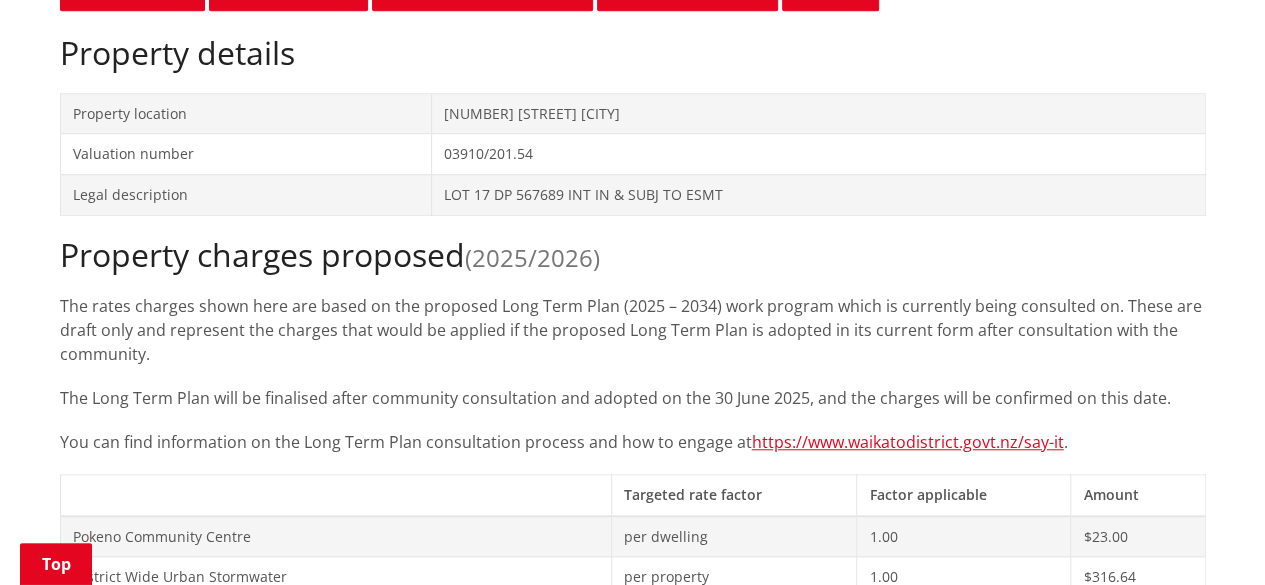 scroll, scrollTop: 1222, scrollLeft: 0, axis: vertical 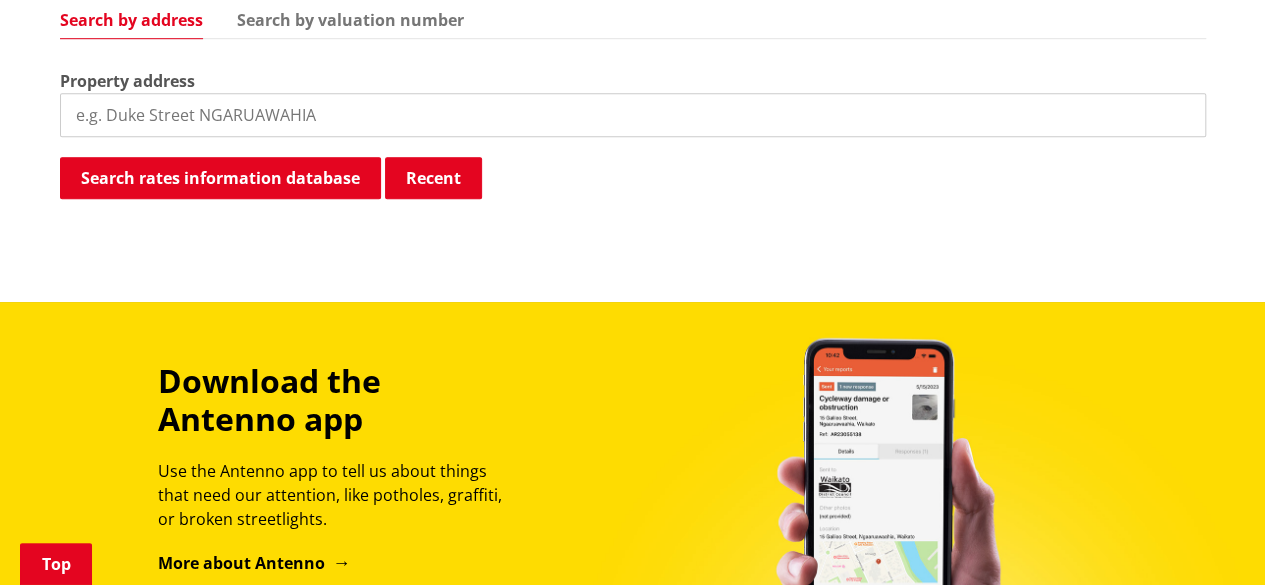 click at bounding box center (633, 115) 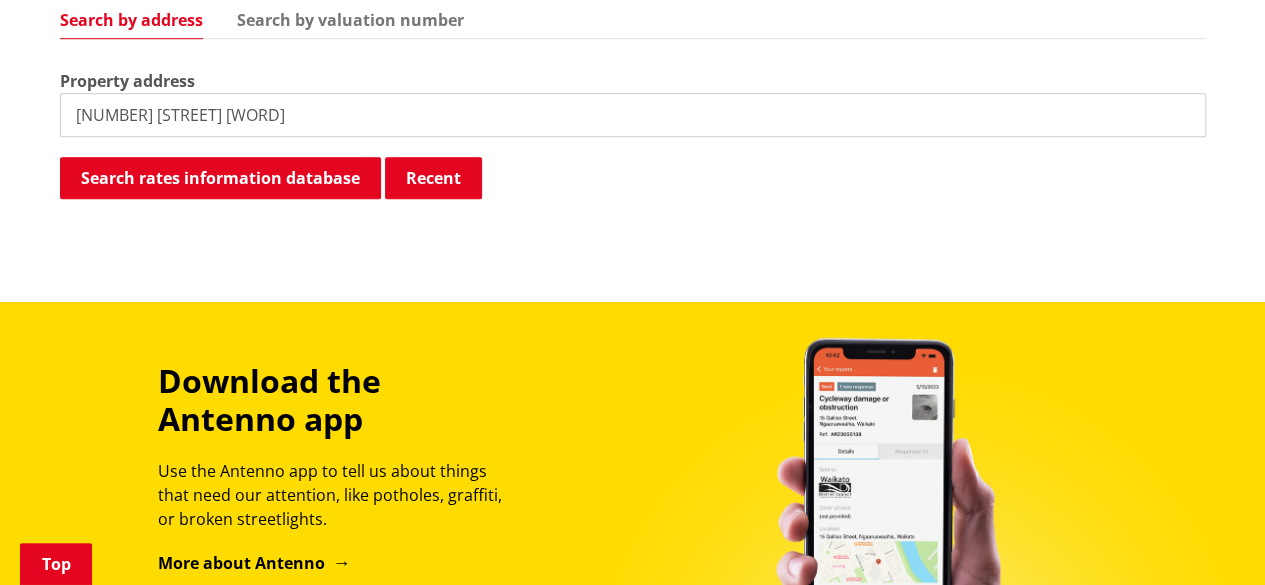 type on "[NUMBER] [STREET] [WORD]" 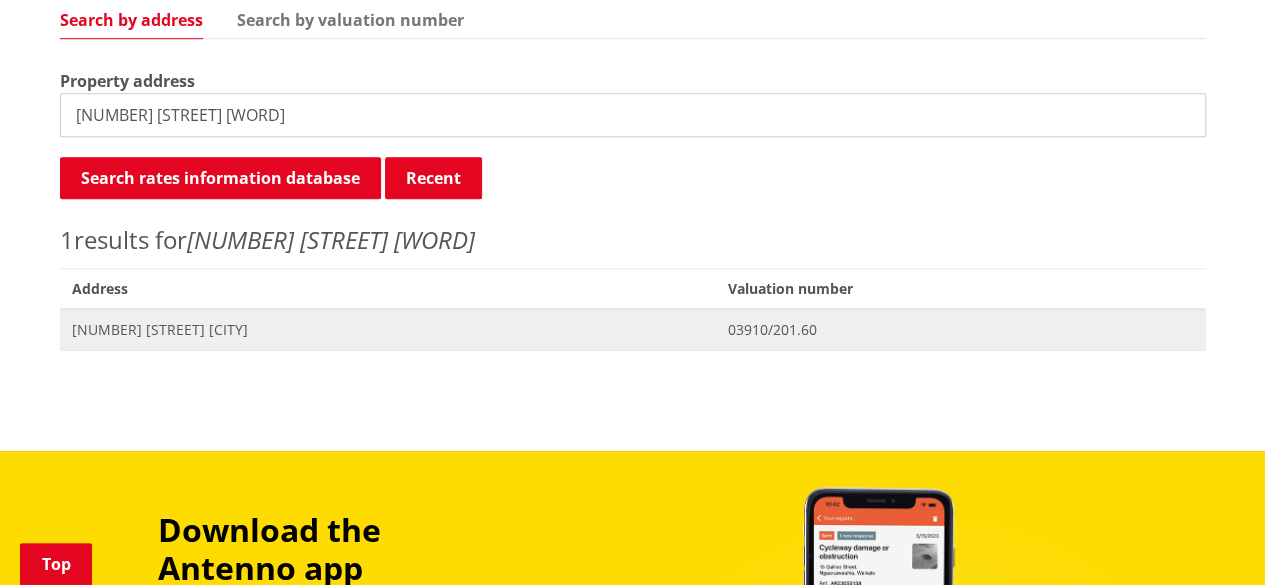 click on "[NUMBER] [STREET] [CITY]" at bounding box center (388, 330) 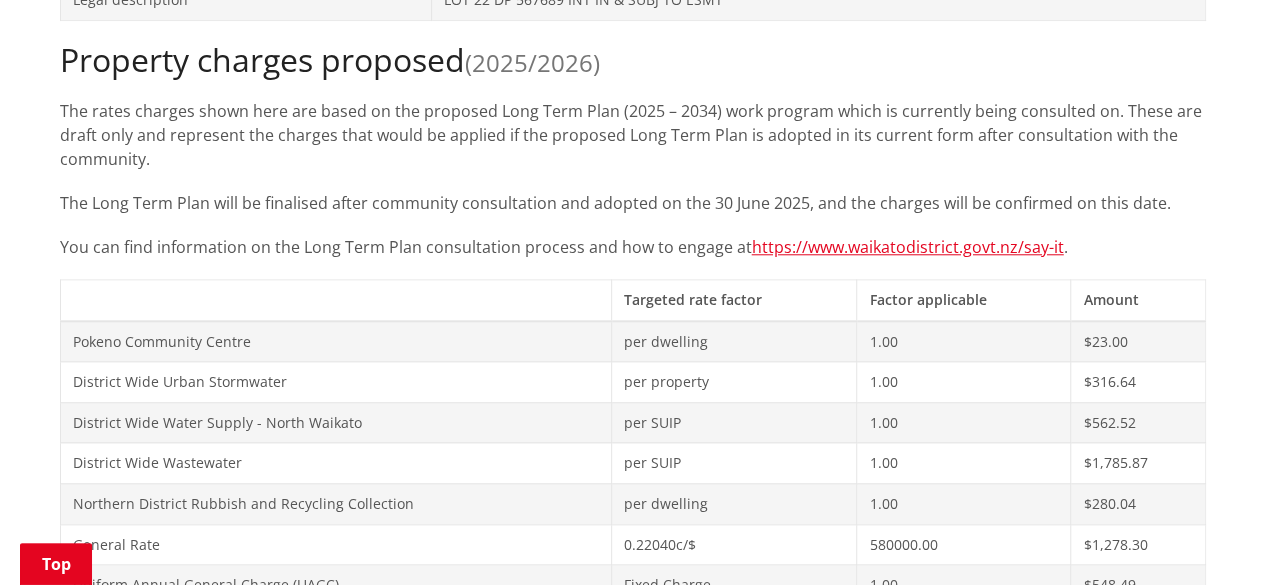 scroll, scrollTop: 833, scrollLeft: 0, axis: vertical 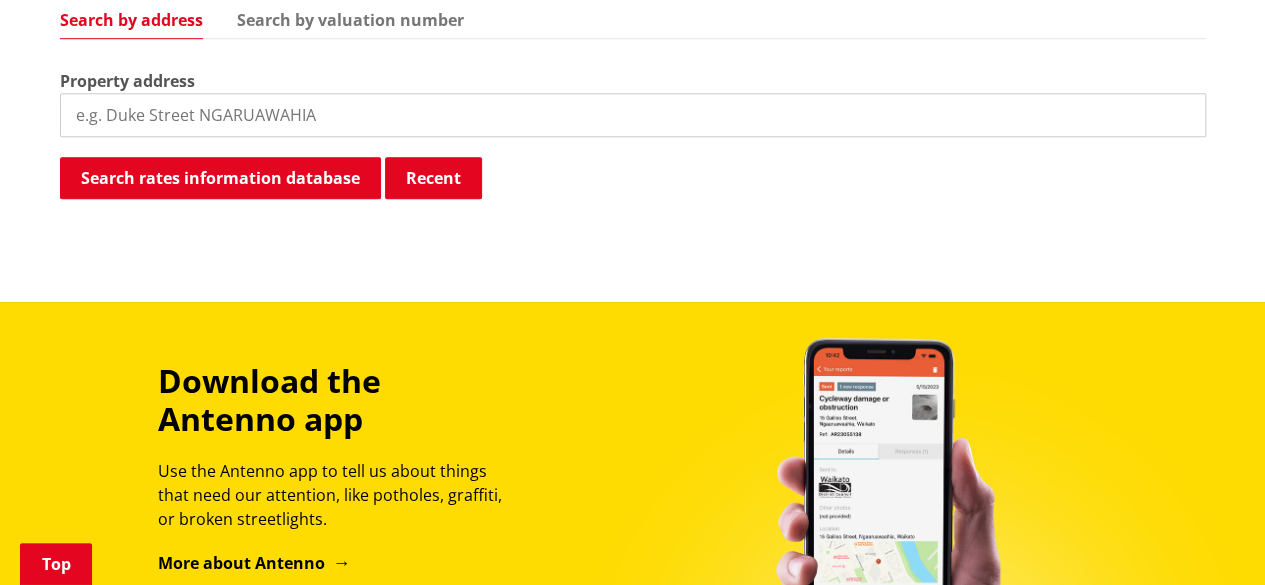click at bounding box center (633, 115) 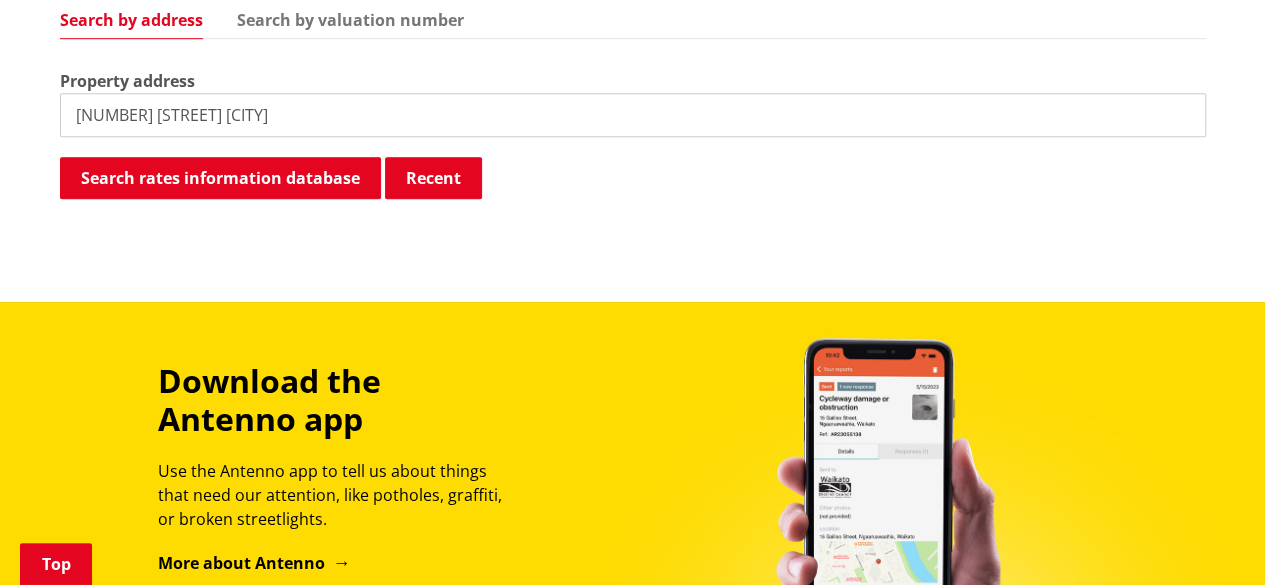 type on "[NUMBER] [STREET] [CITY]" 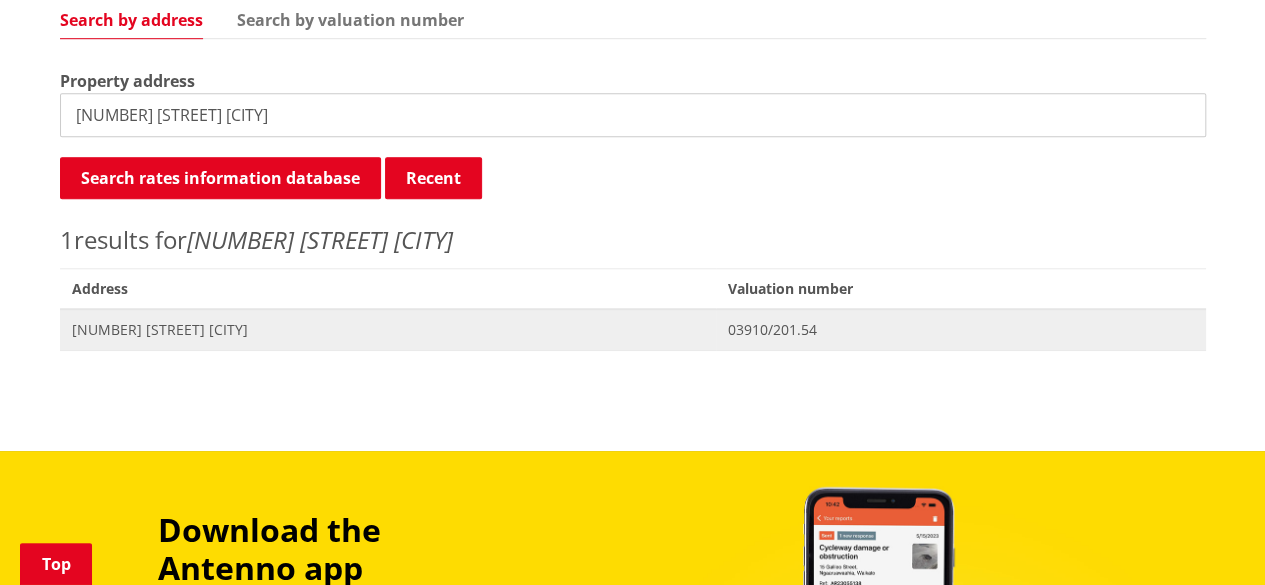 click on "[NUMBER] [STREET] [CITY]" at bounding box center [388, 330] 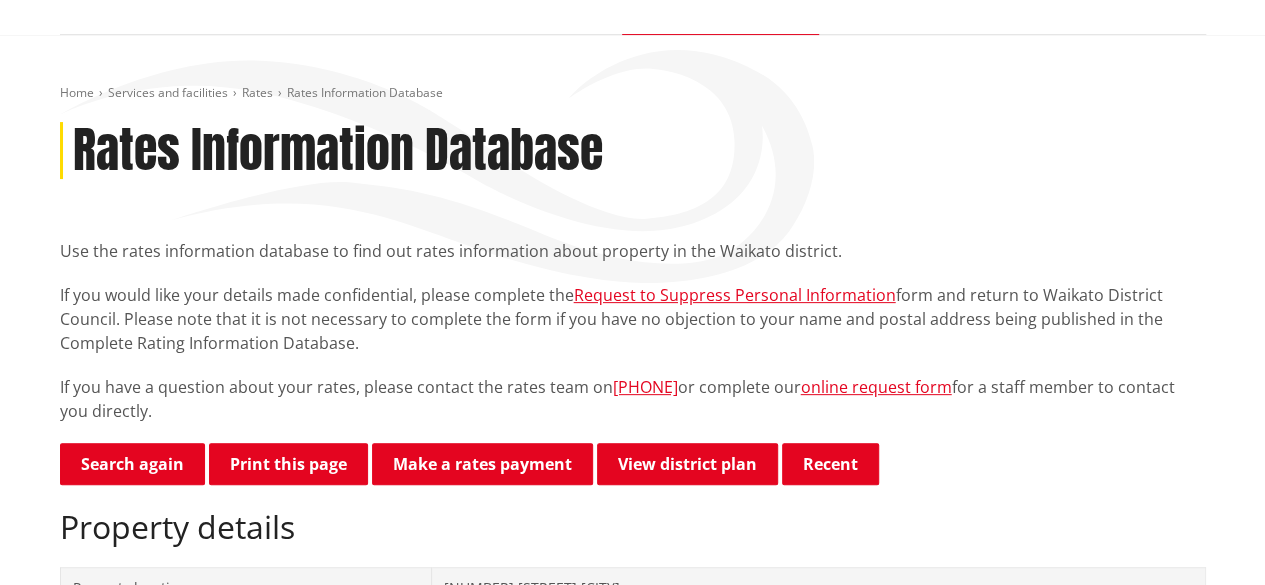 scroll, scrollTop: 0, scrollLeft: 0, axis: both 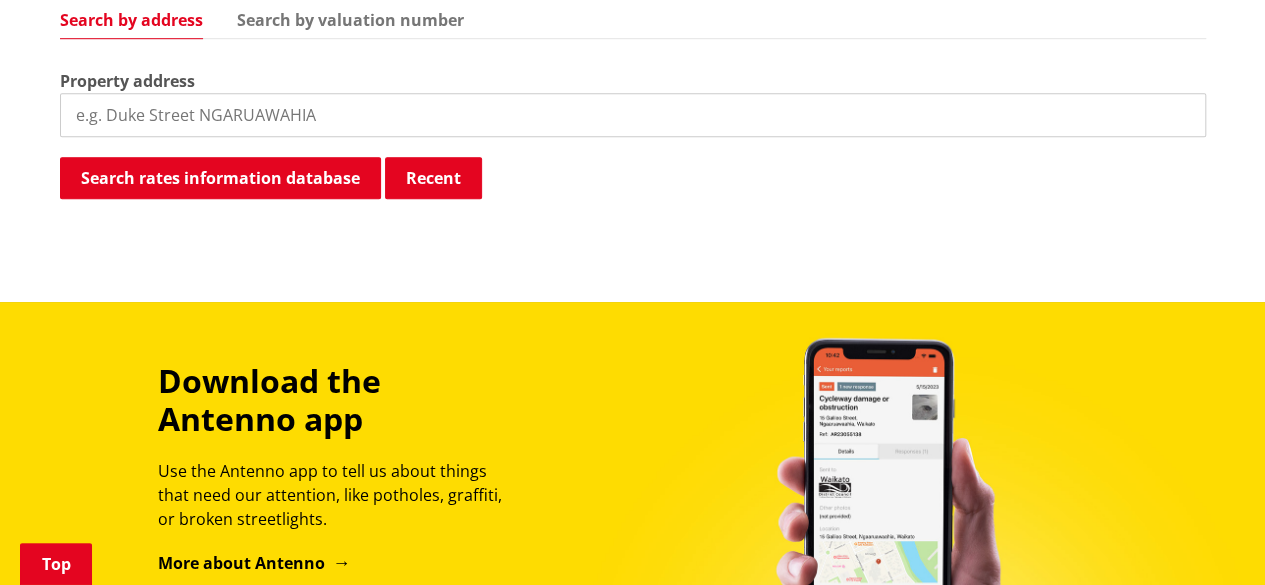 click at bounding box center (633, 115) 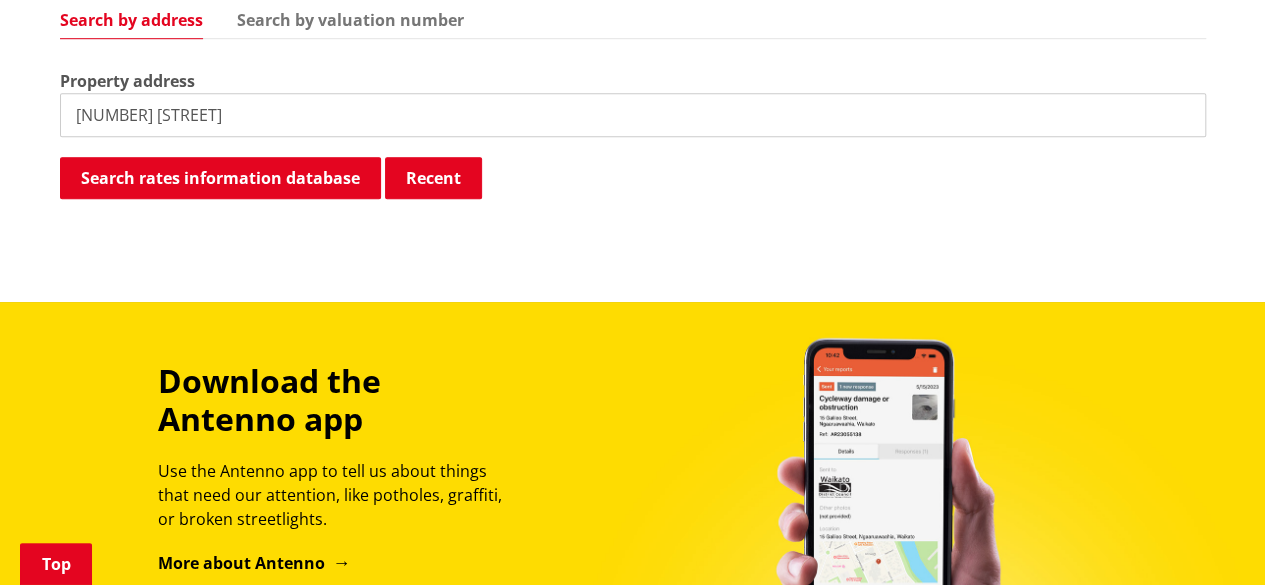 type on "11 waikaha street" 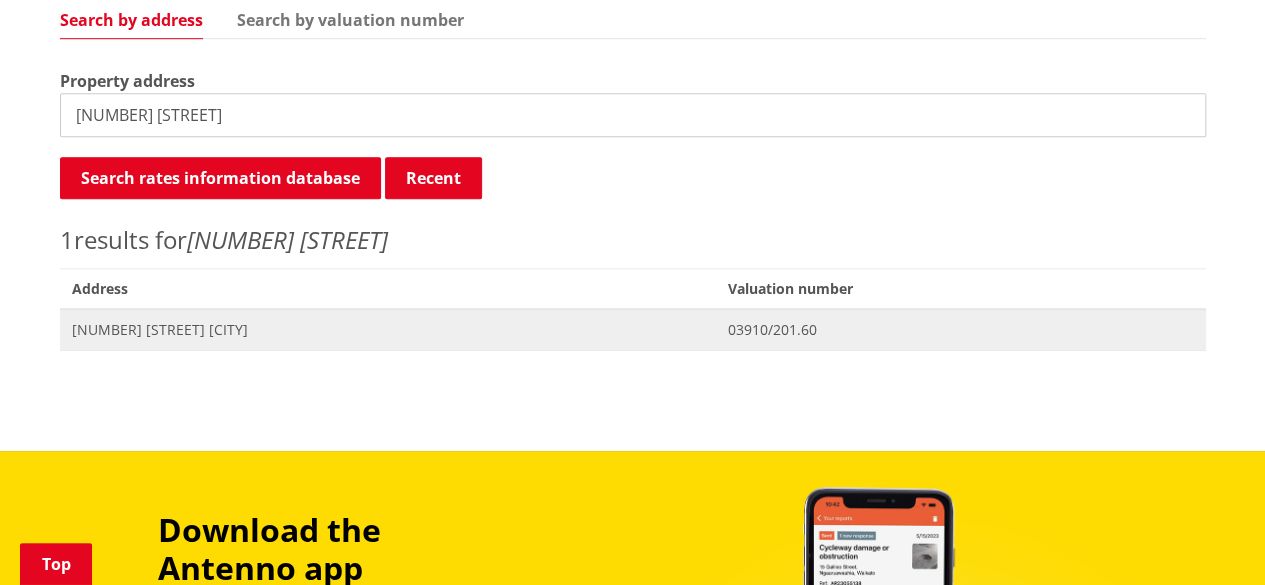 click on "11 Waikaha Street POKENO" at bounding box center (388, 330) 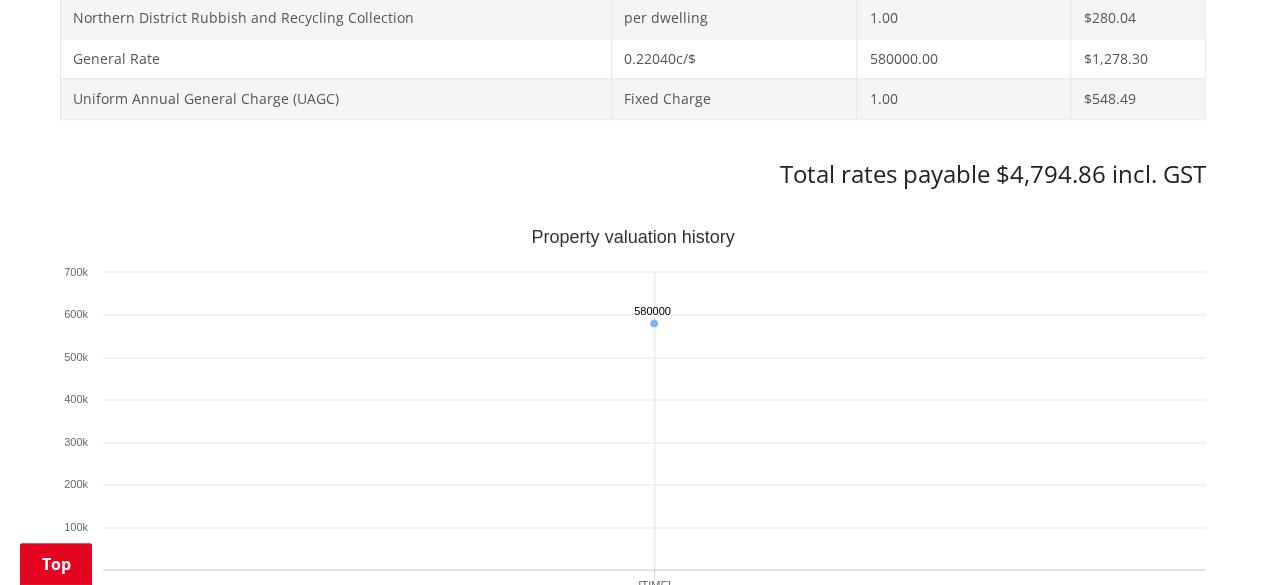 scroll, scrollTop: 1321, scrollLeft: 0, axis: vertical 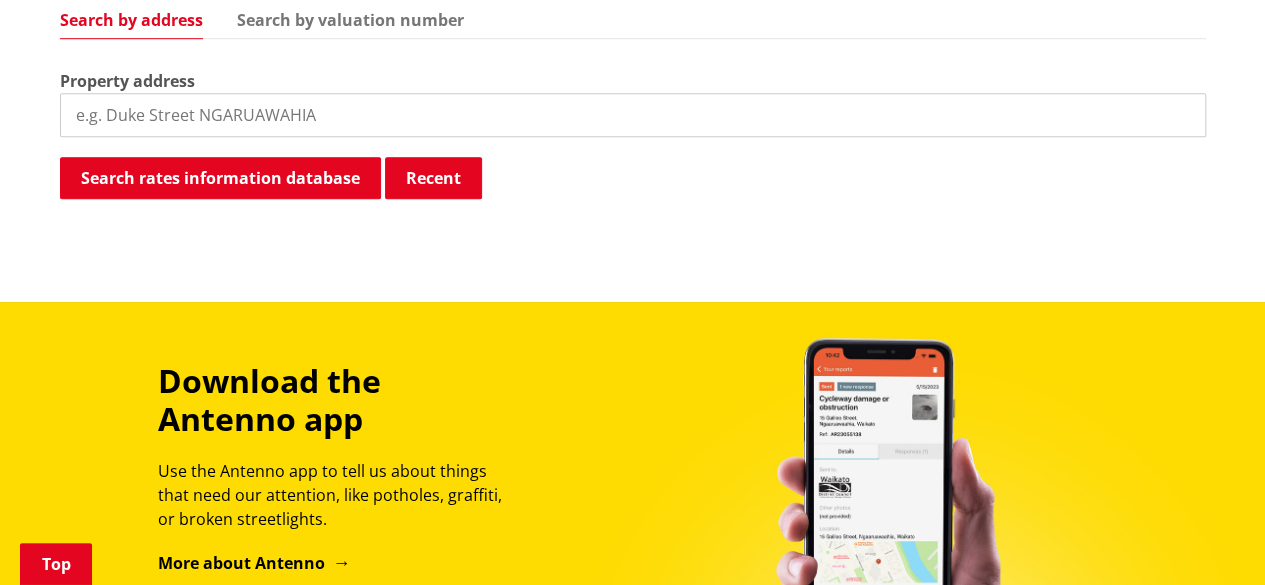 click at bounding box center (633, 115) 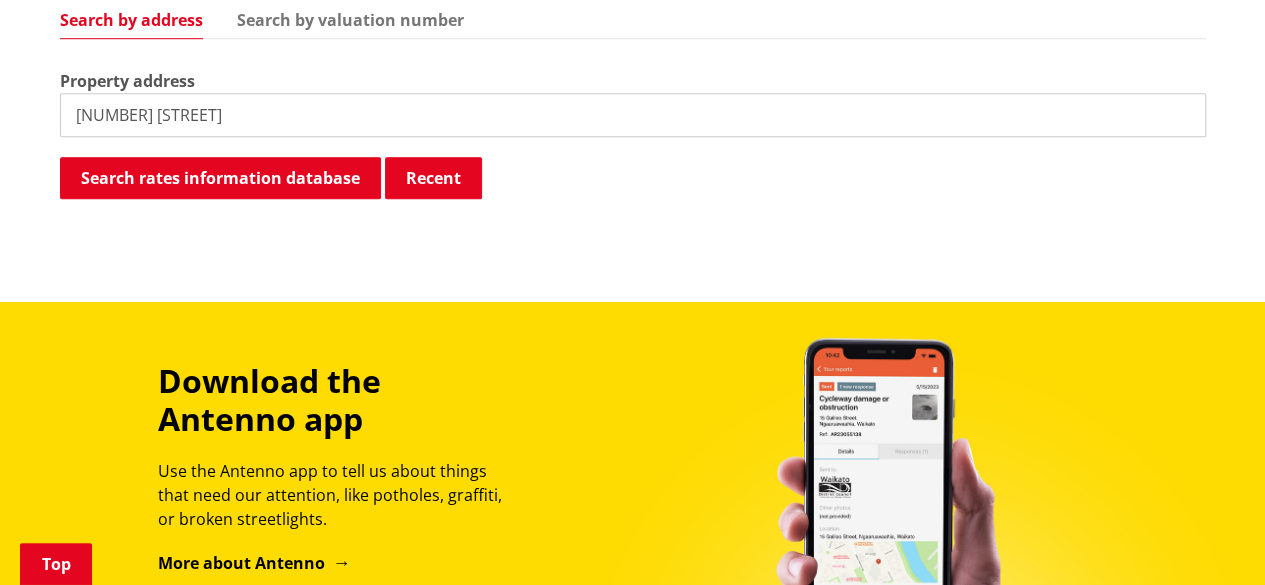 type on "[NUMBER] [STREET]" 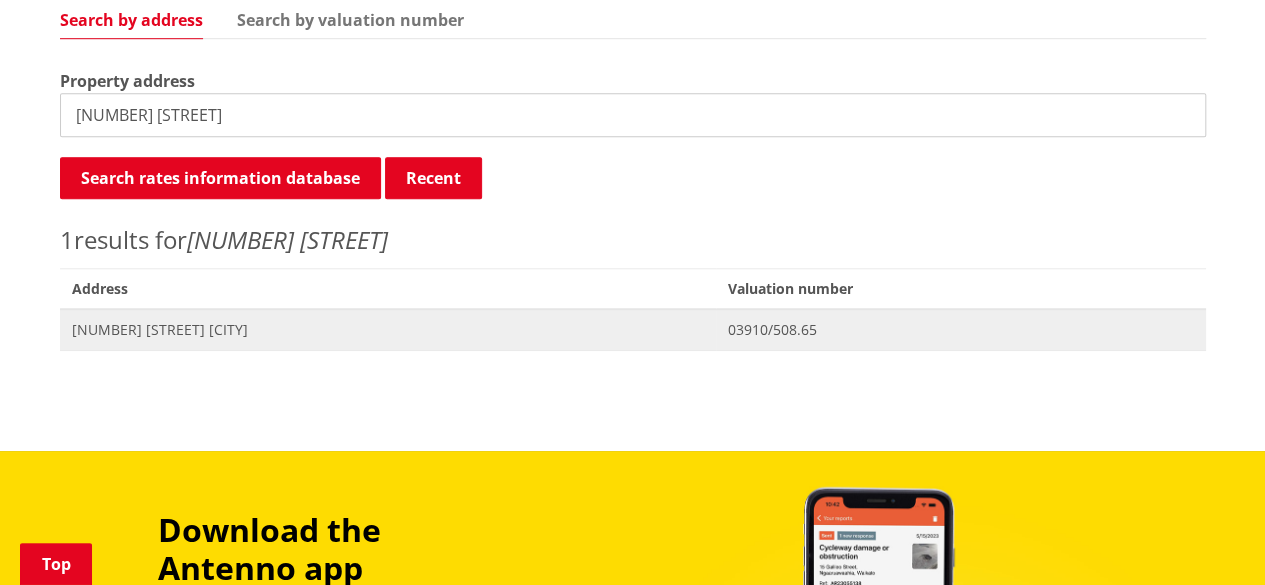click on "[NUMBER] [STREET] [CITY]" at bounding box center (388, 330) 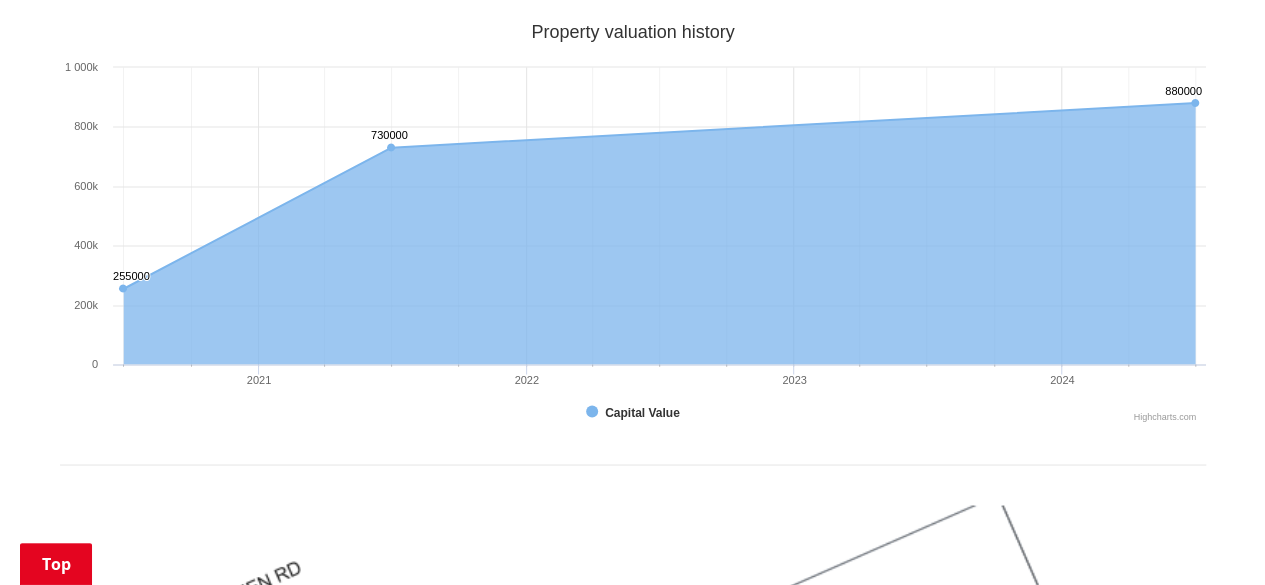 scroll, scrollTop: 1524, scrollLeft: 0, axis: vertical 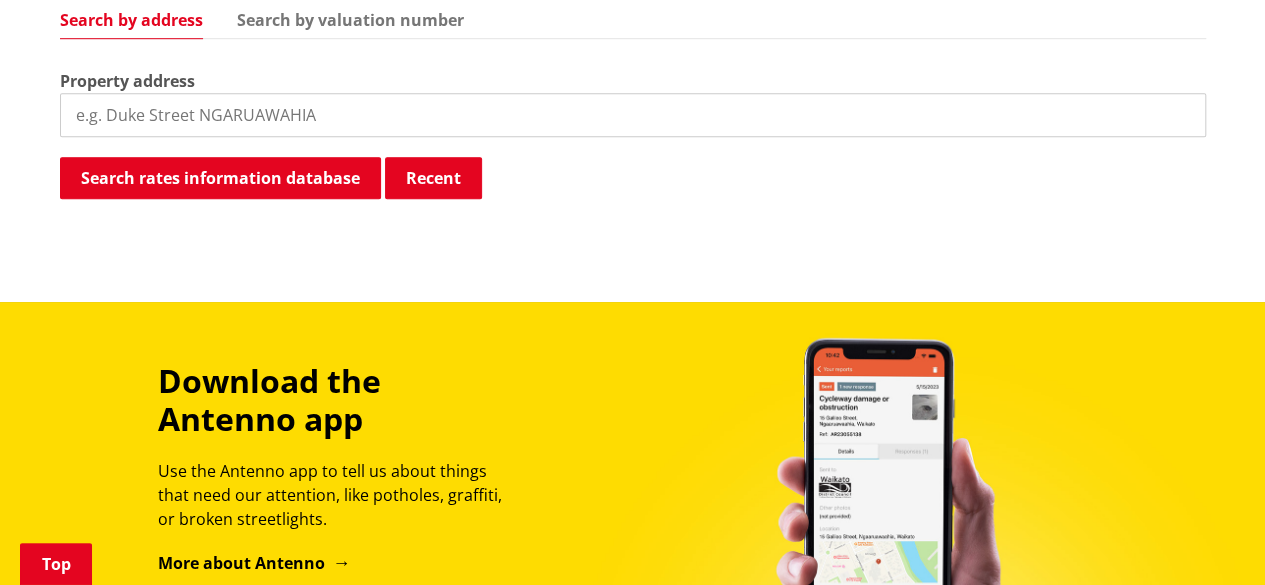 click at bounding box center (633, 115) 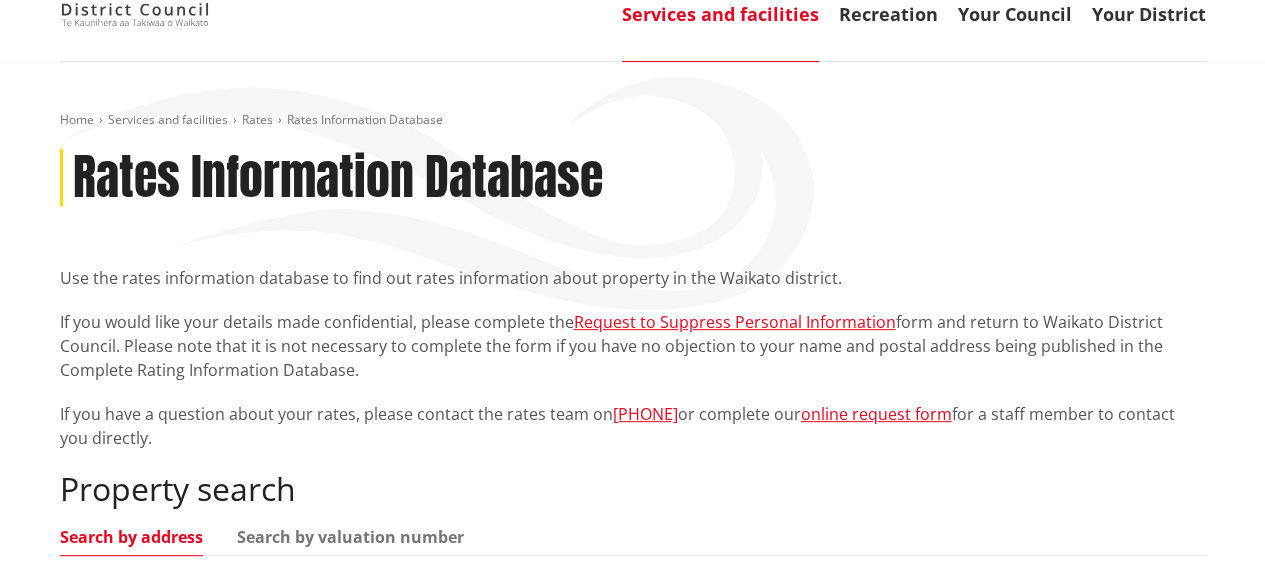 scroll, scrollTop: 0, scrollLeft: 0, axis: both 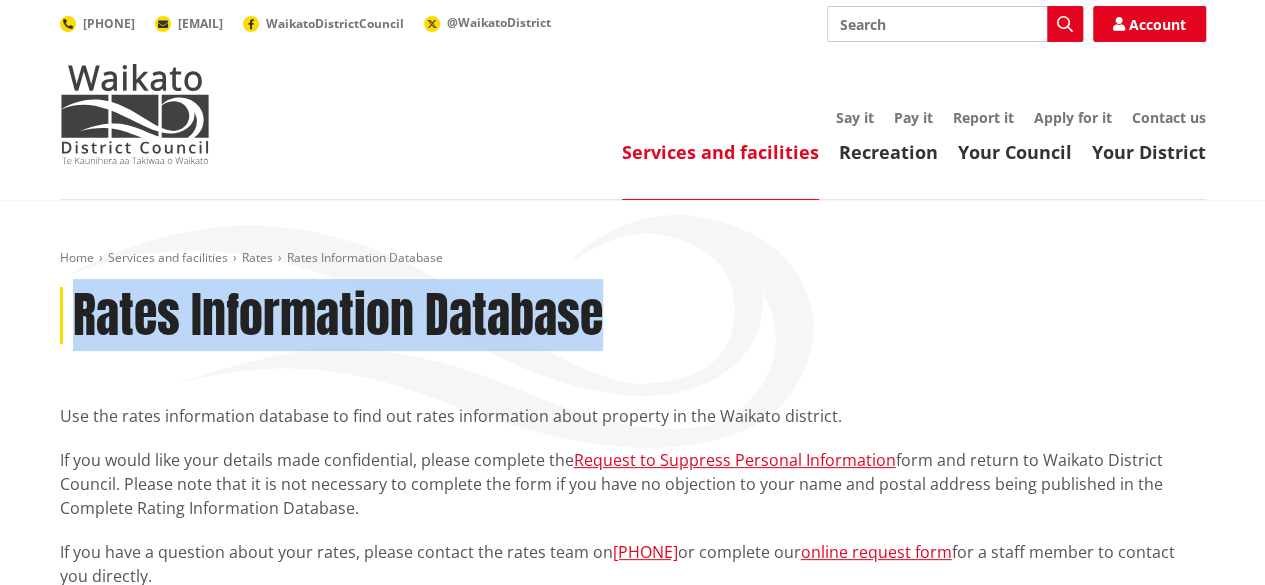 drag, startPoint x: 78, startPoint y: 312, endPoint x: 653, endPoint y: 307, distance: 575.0217 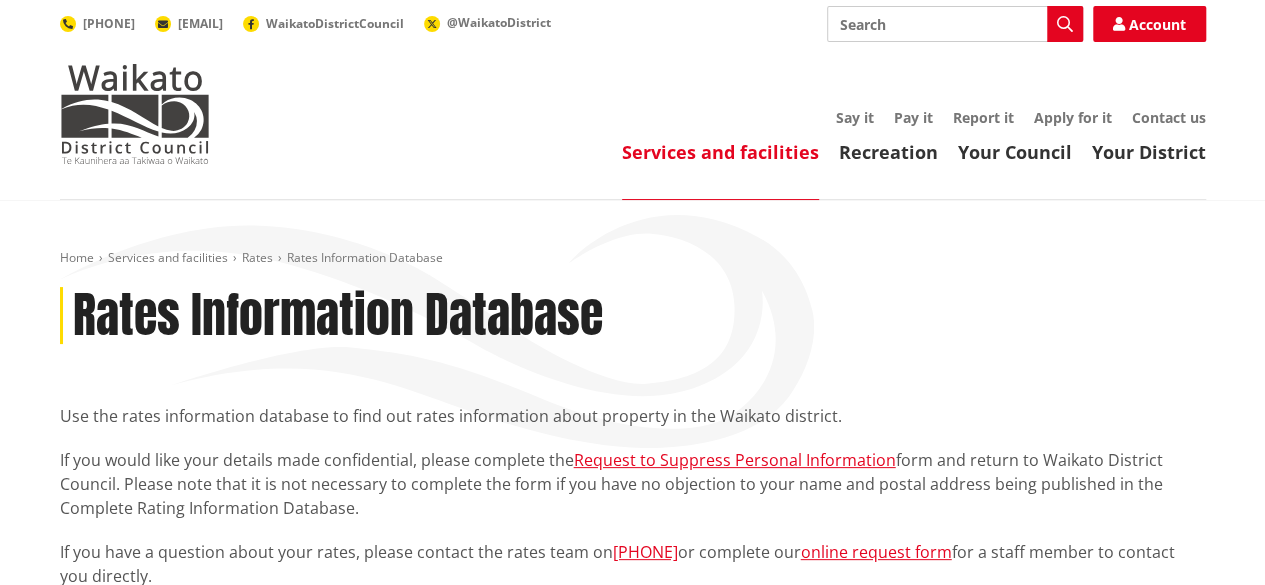 click on "Rates Information Database" at bounding box center [633, 316] 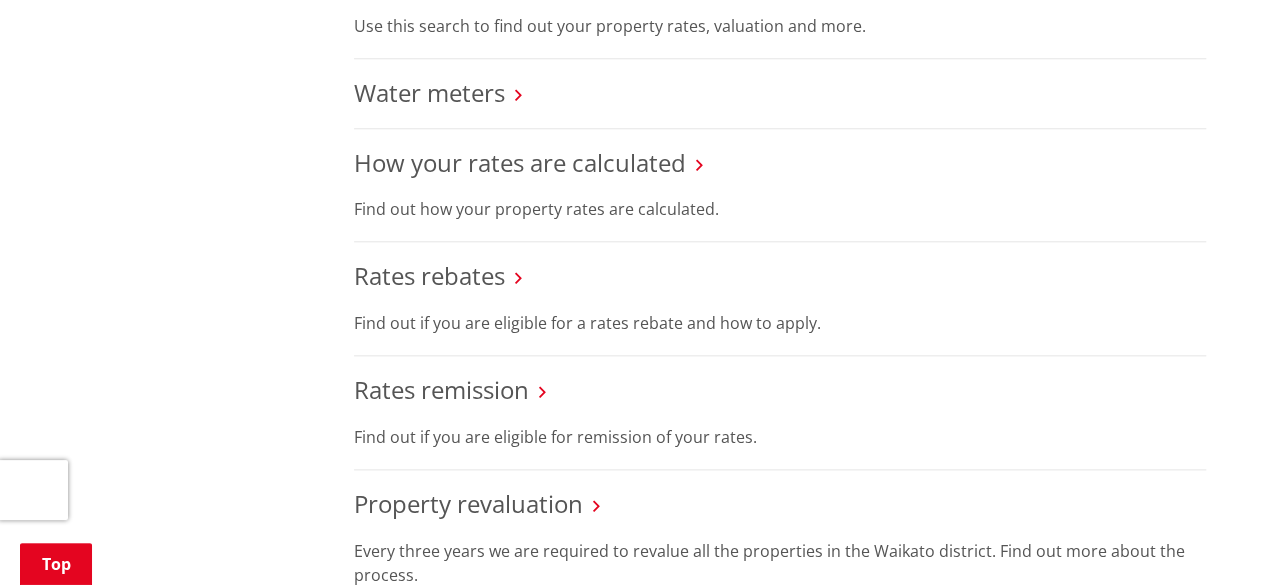 scroll, scrollTop: 953, scrollLeft: 0, axis: vertical 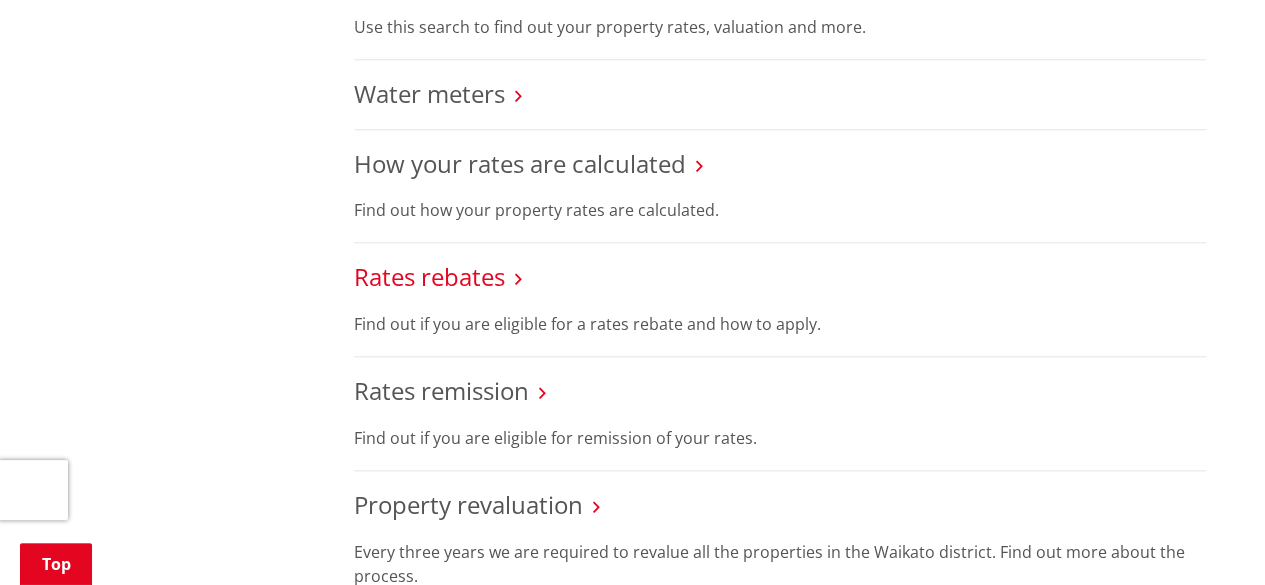 click on "Rates rebates" at bounding box center [429, 276] 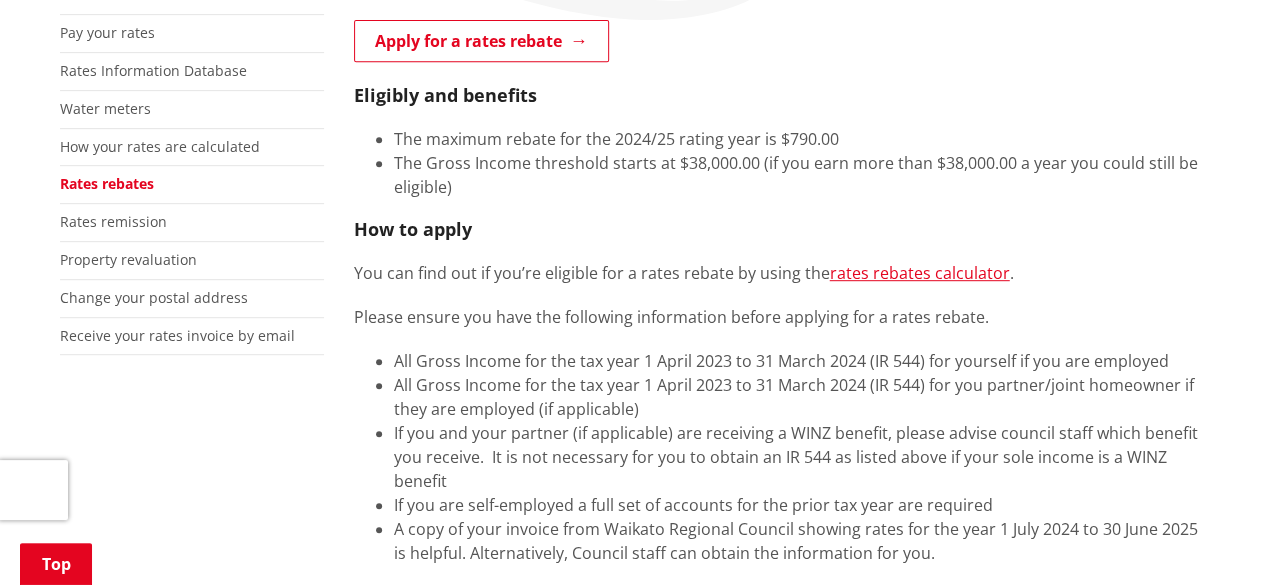scroll, scrollTop: 433, scrollLeft: 0, axis: vertical 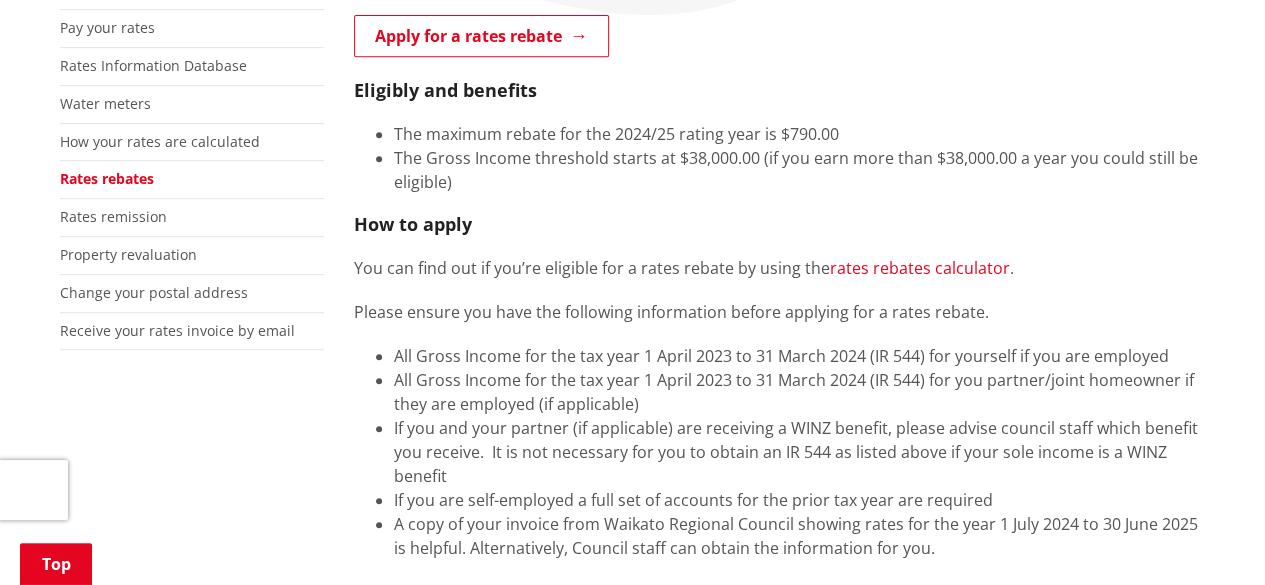 click on "rates rebates calculator" at bounding box center (920, 268) 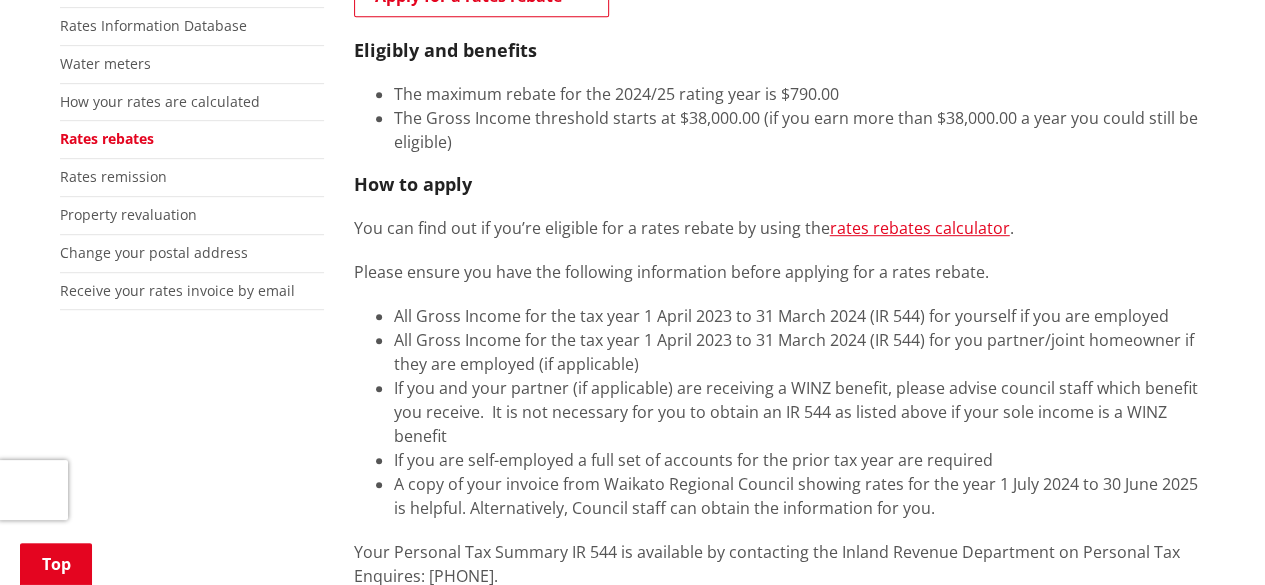 scroll, scrollTop: 476, scrollLeft: 0, axis: vertical 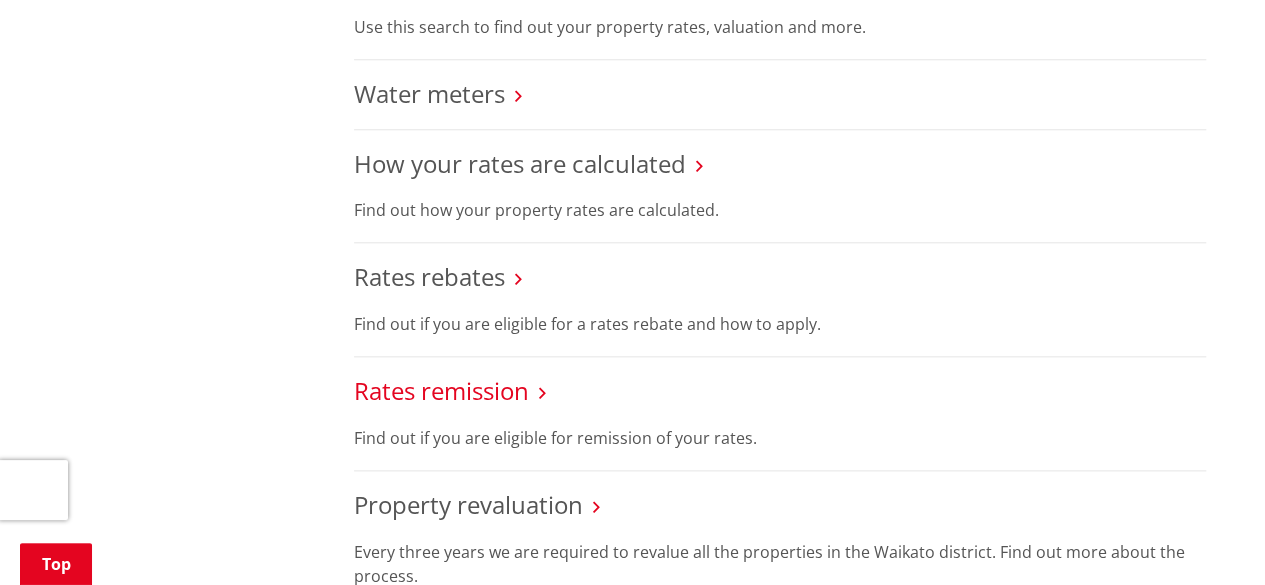 click on "Rates remission" at bounding box center [441, 390] 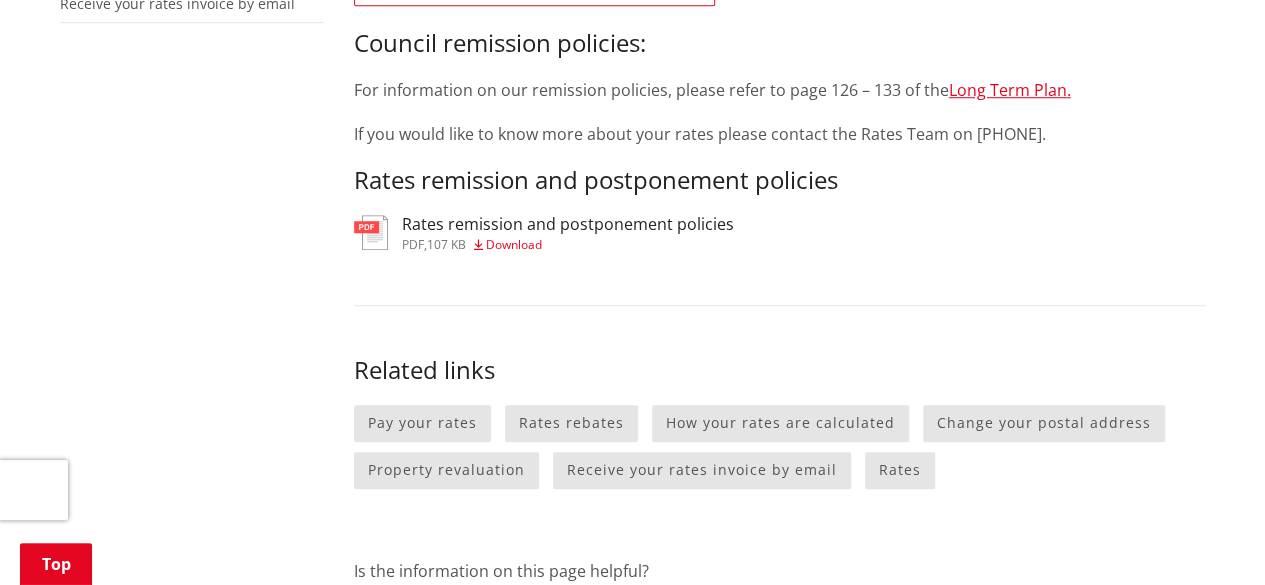 scroll, scrollTop: 761, scrollLeft: 0, axis: vertical 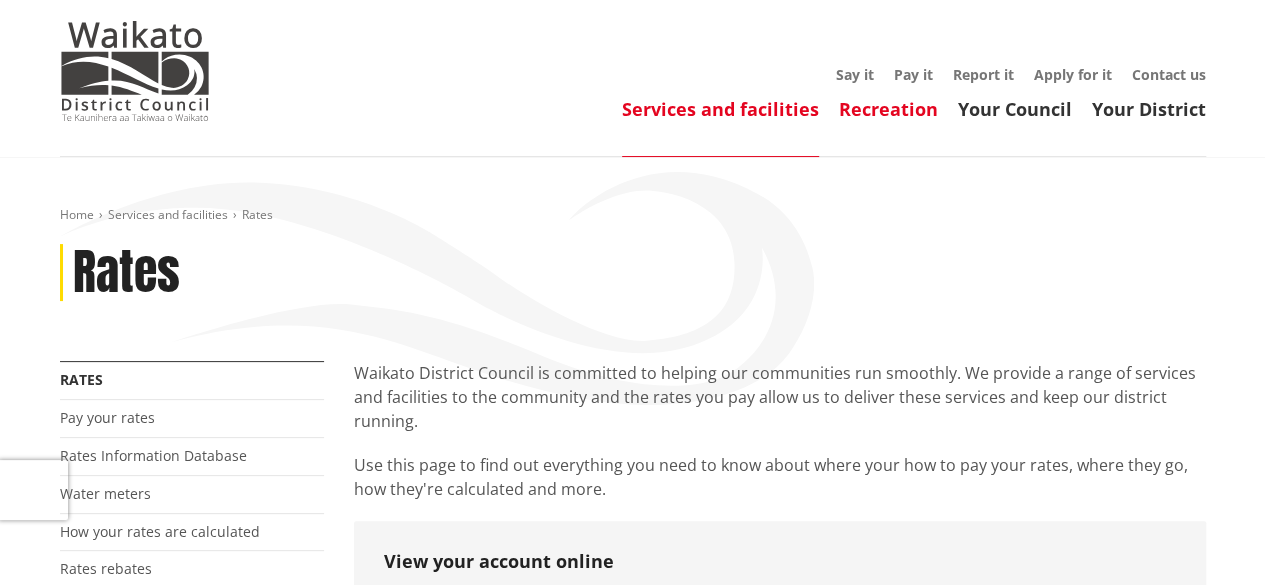 click on "Recreation" at bounding box center [888, 109] 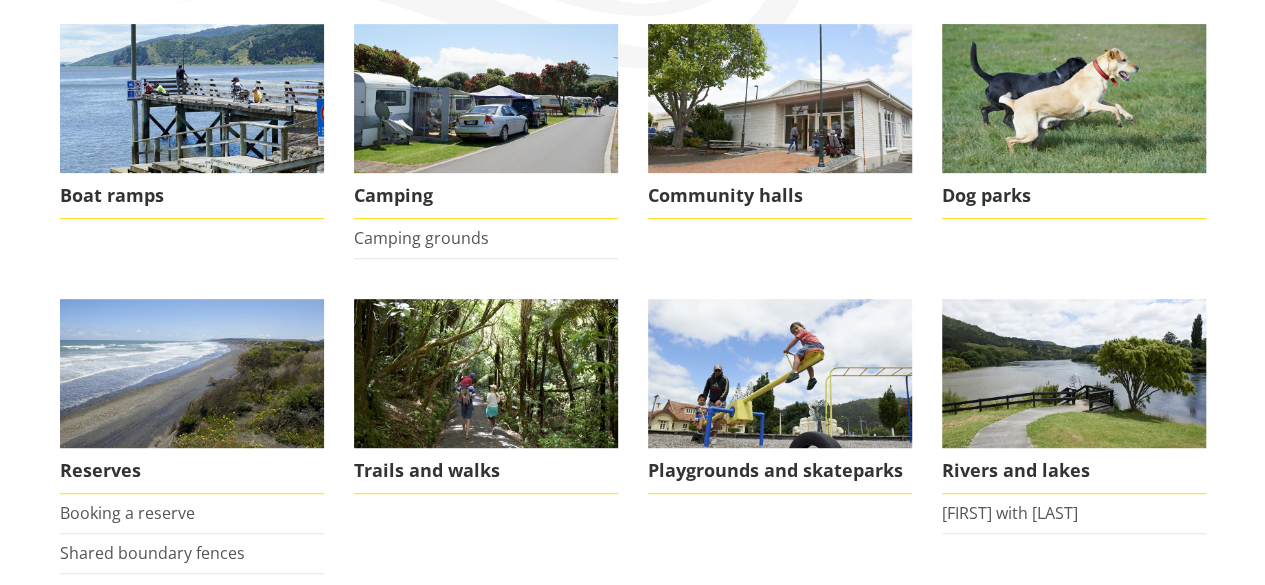 scroll, scrollTop: 0, scrollLeft: 0, axis: both 